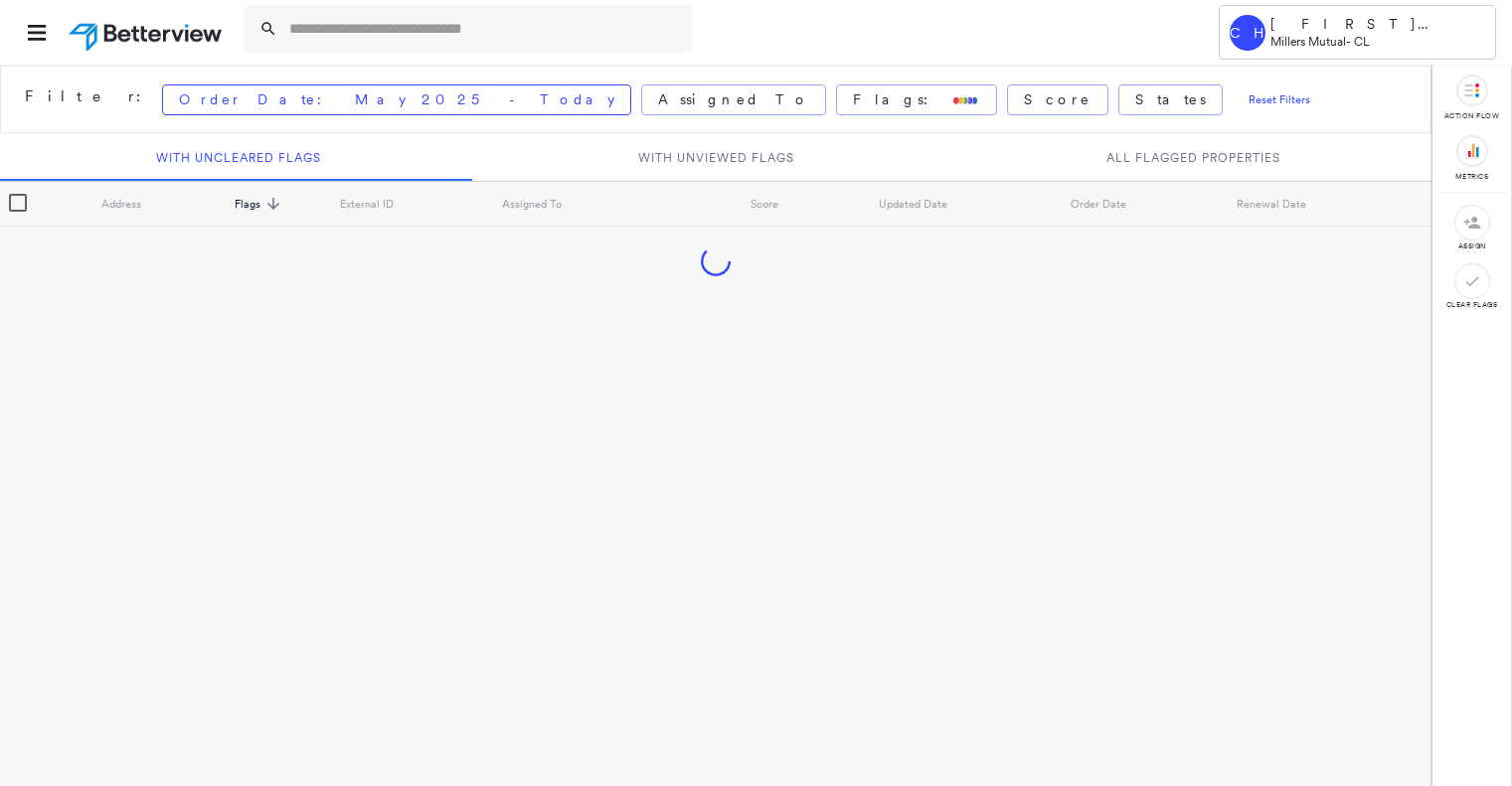scroll, scrollTop: 0, scrollLeft: 0, axis: both 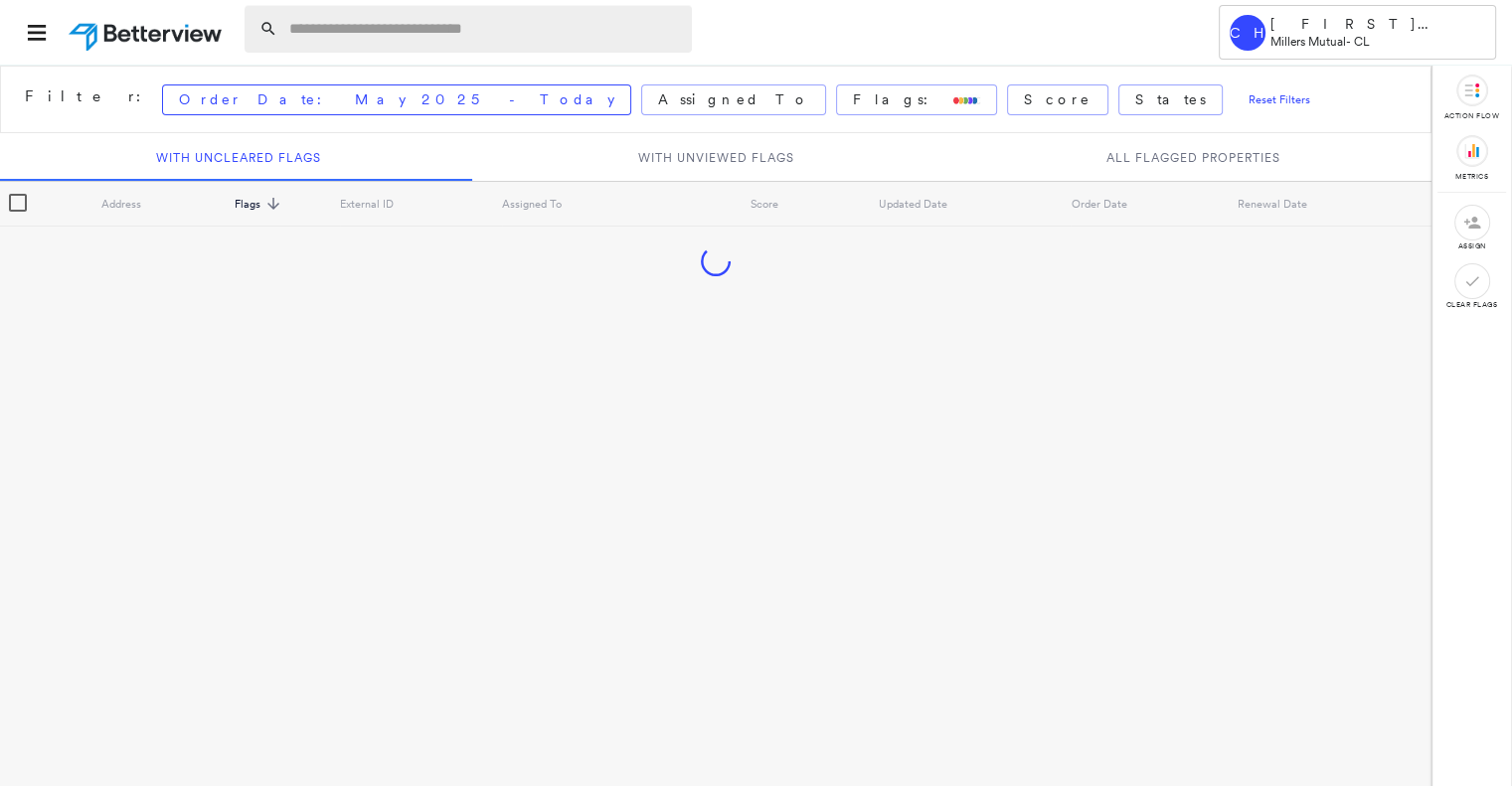 click at bounding box center [484, 29] 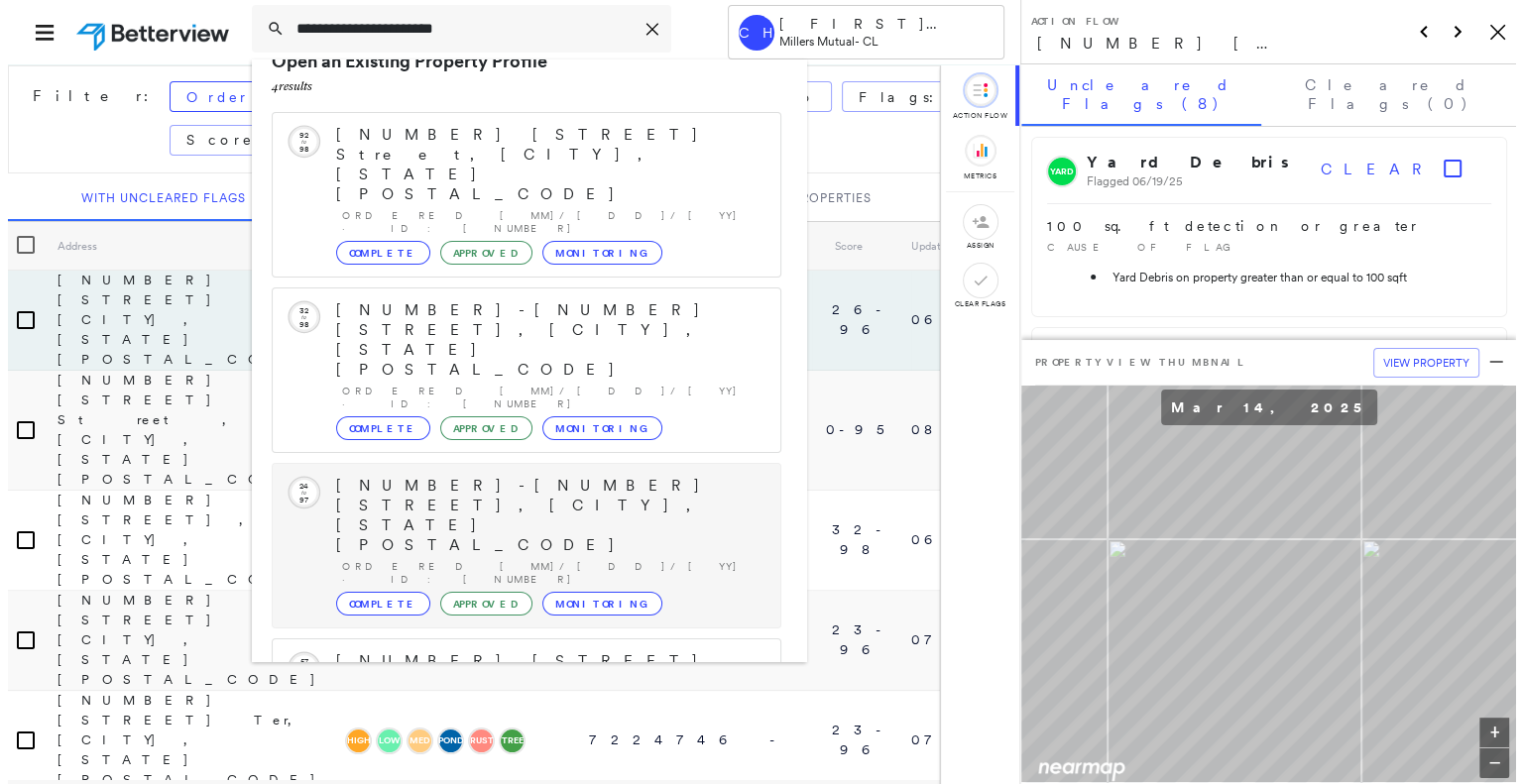 scroll, scrollTop: 52, scrollLeft: 0, axis: vertical 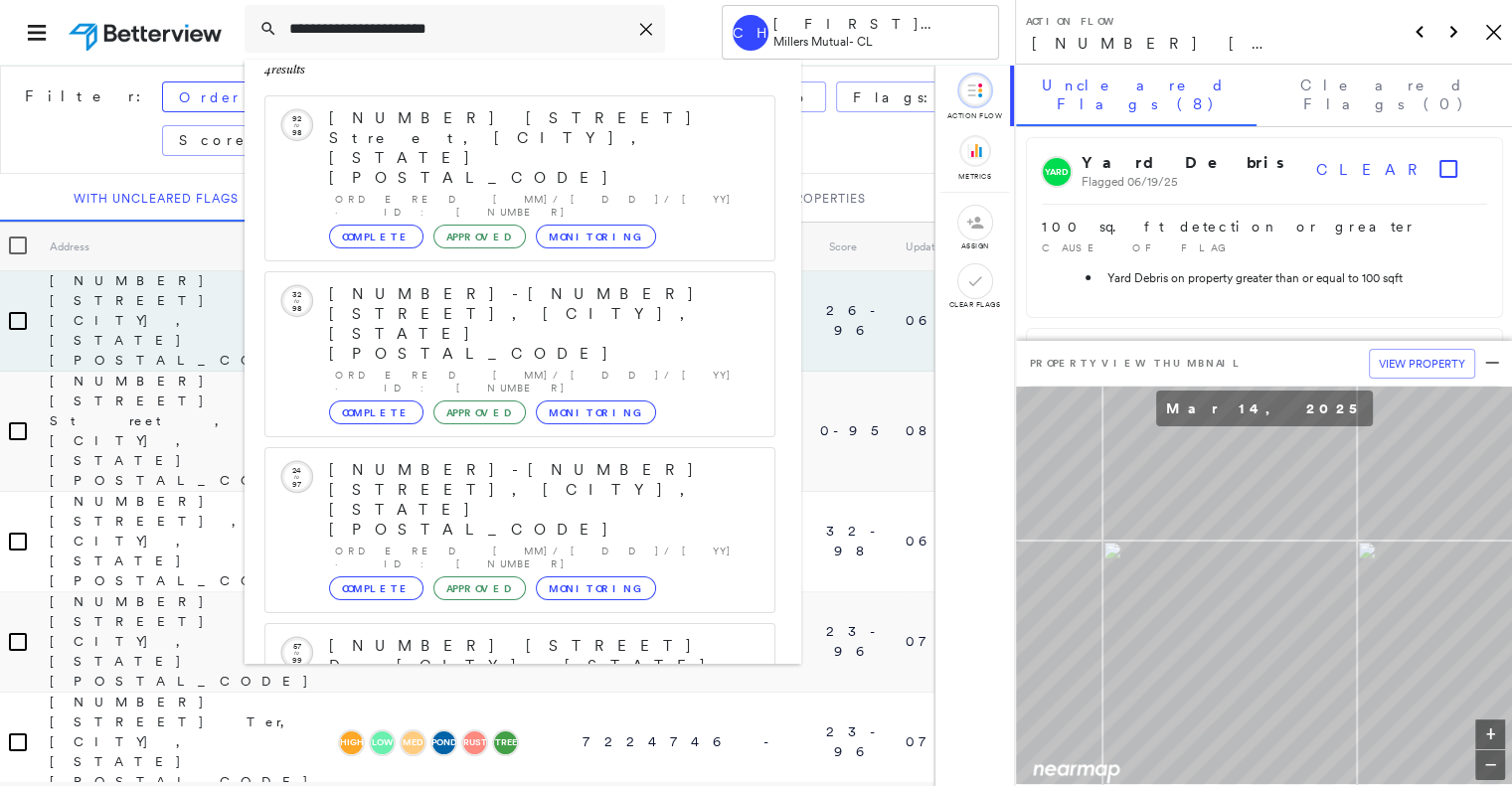 type on "**********" 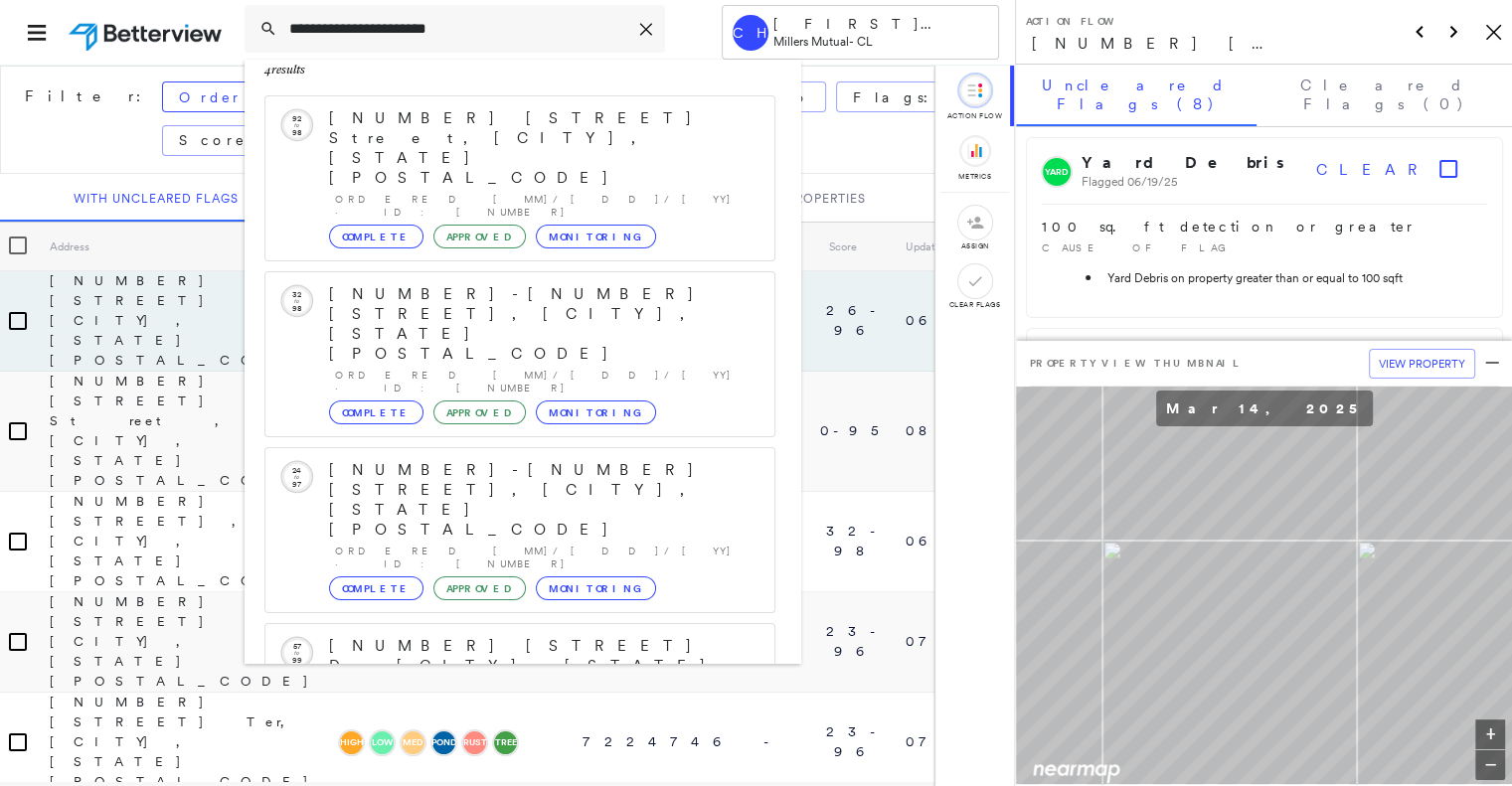 click on "[NUMBER] [STREET], [CITY], [STATE] [POSTAL_CODE] Group Created with Sketch." at bounding box center (520, 904) 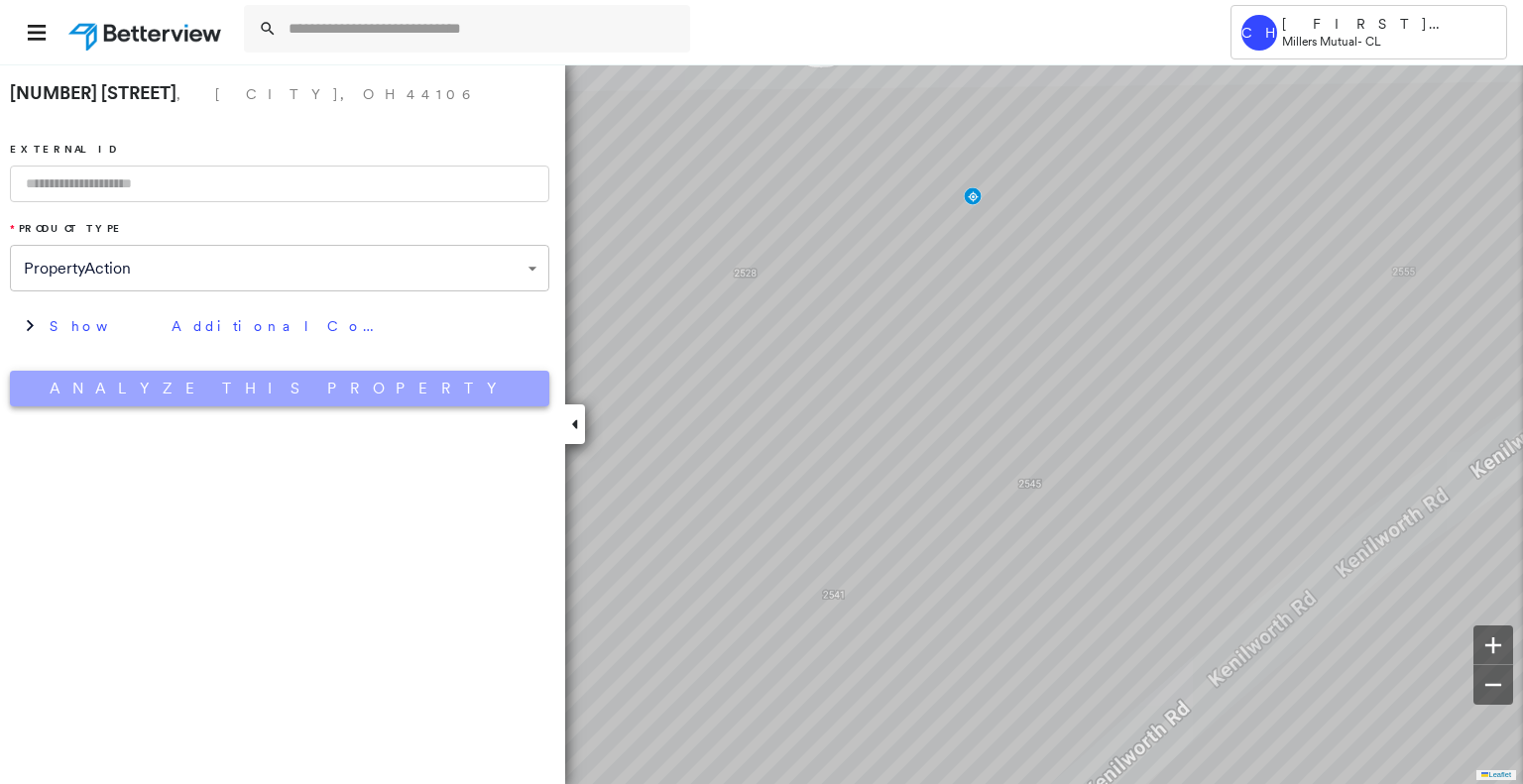 click on "Analyze This Property" at bounding box center [280, 389] 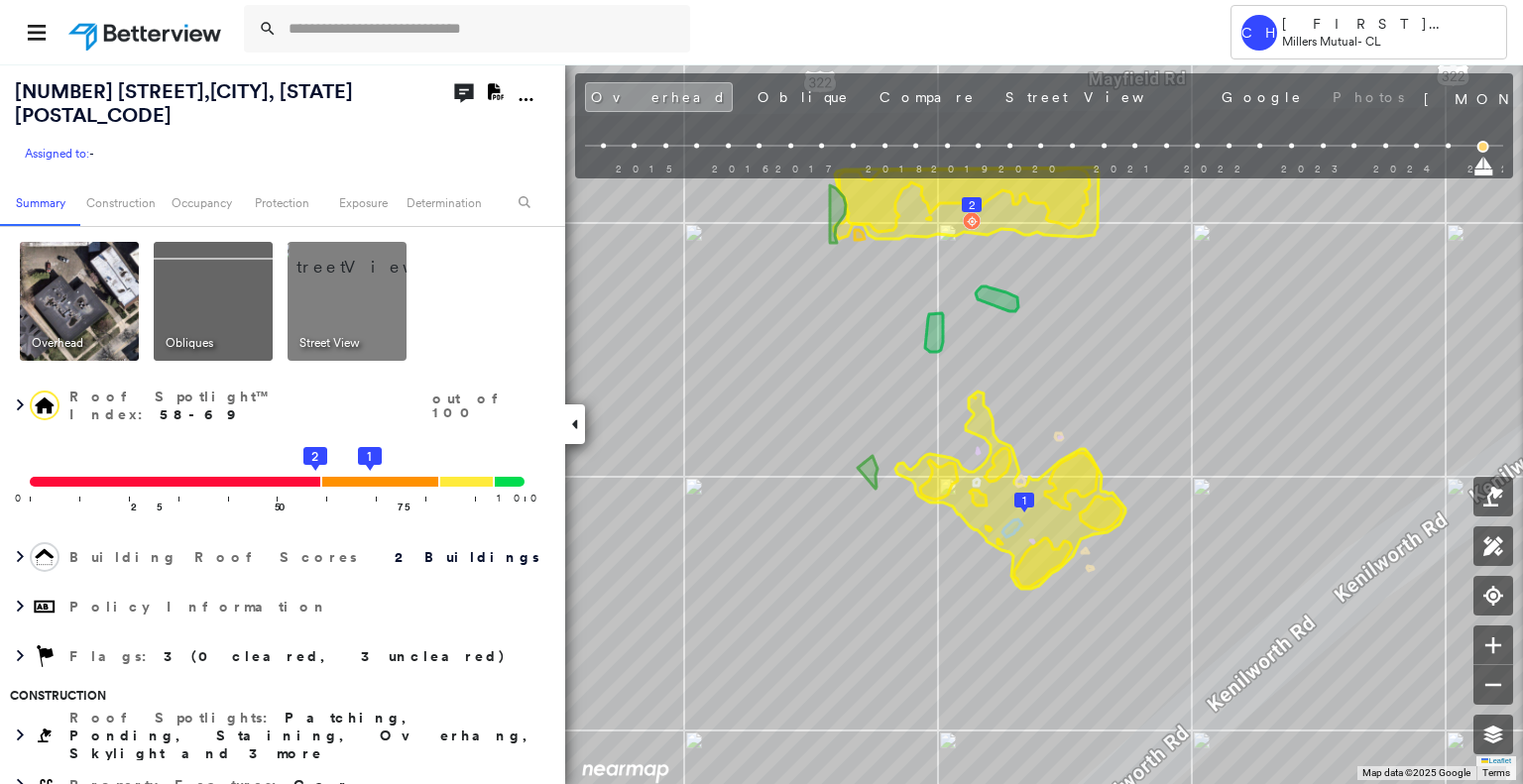 click at bounding box center (371, 257) 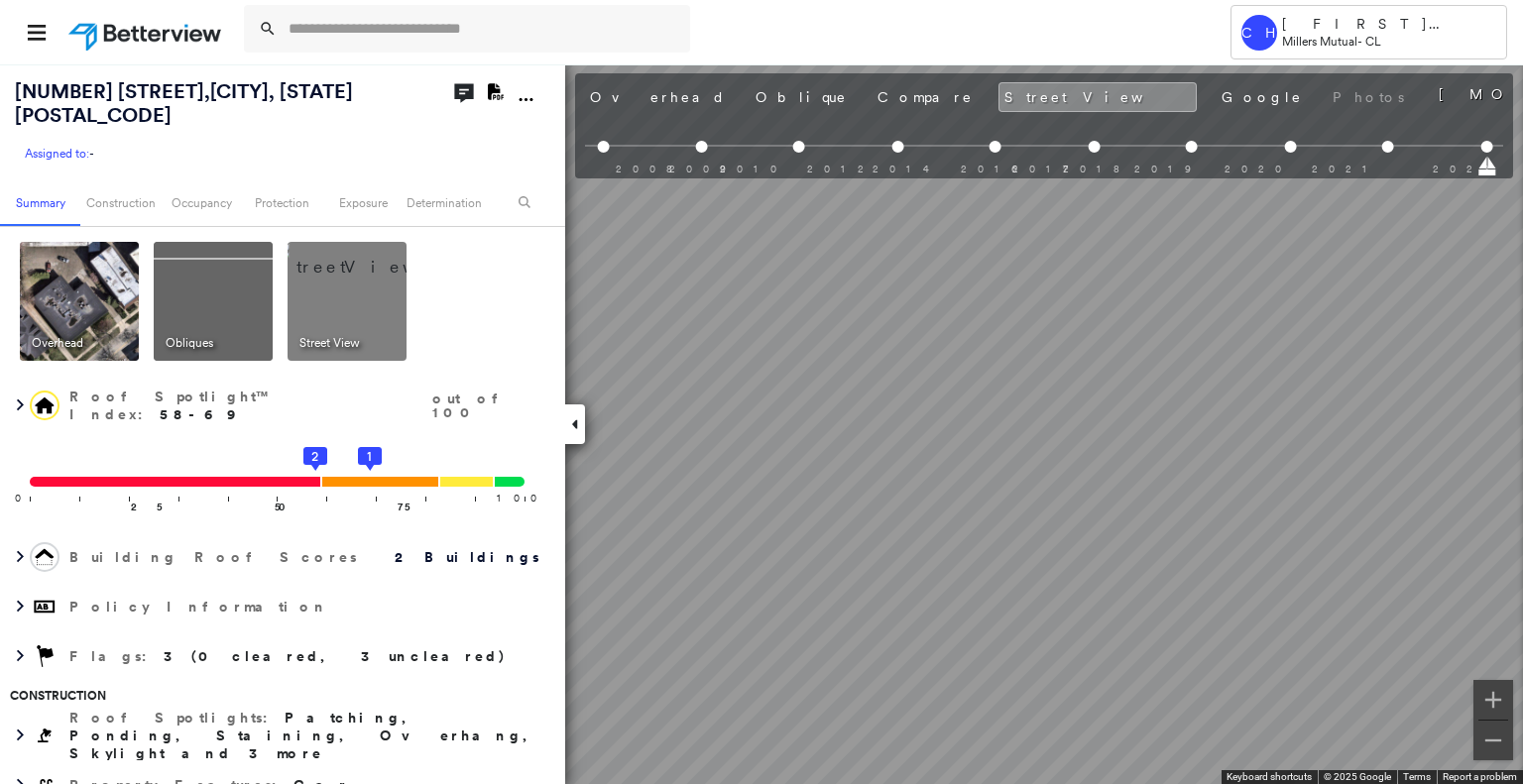 scroll, scrollTop: 0, scrollLeft: 727, axis: horizontal 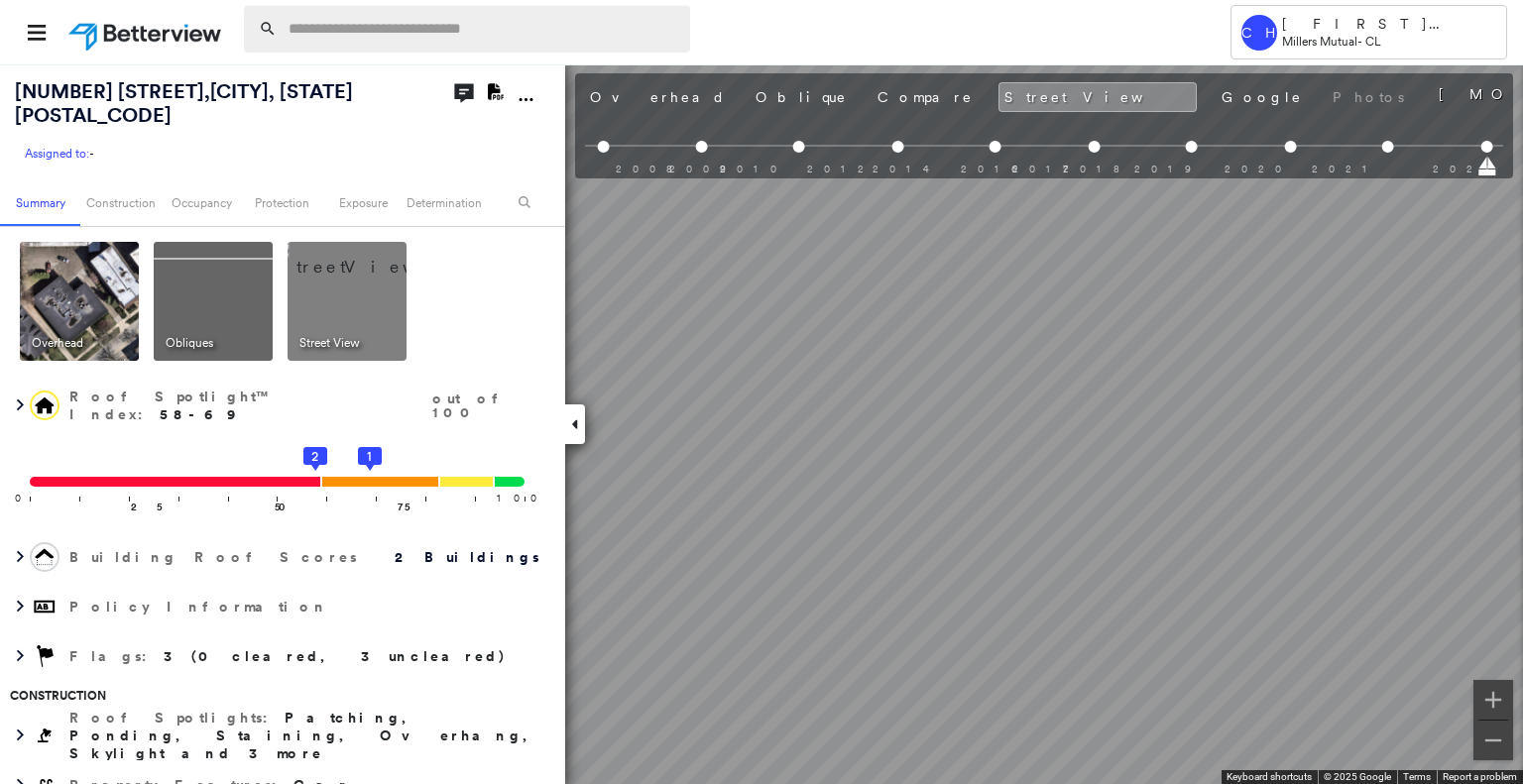 click at bounding box center [483, 29] 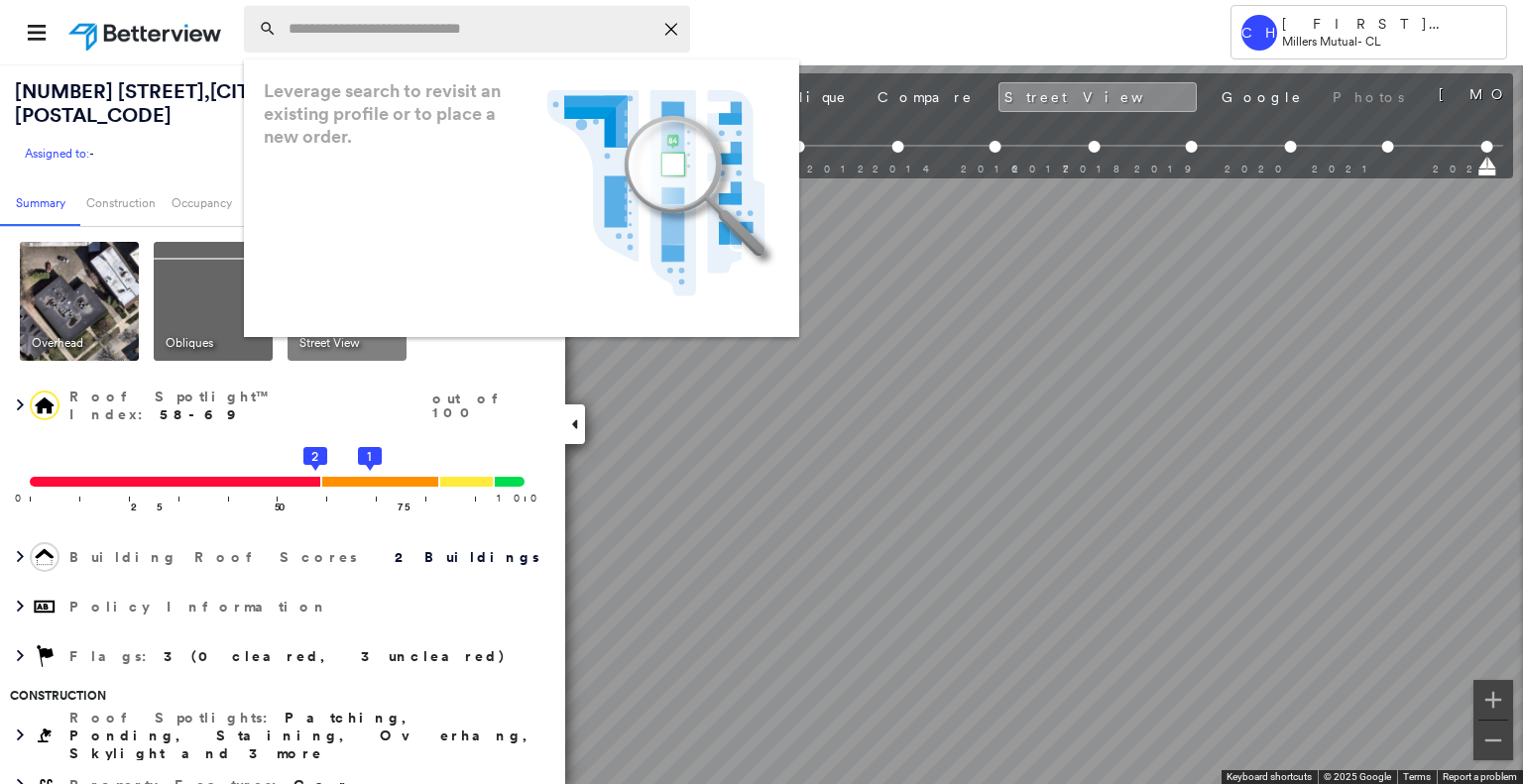 click at bounding box center (470, 29) 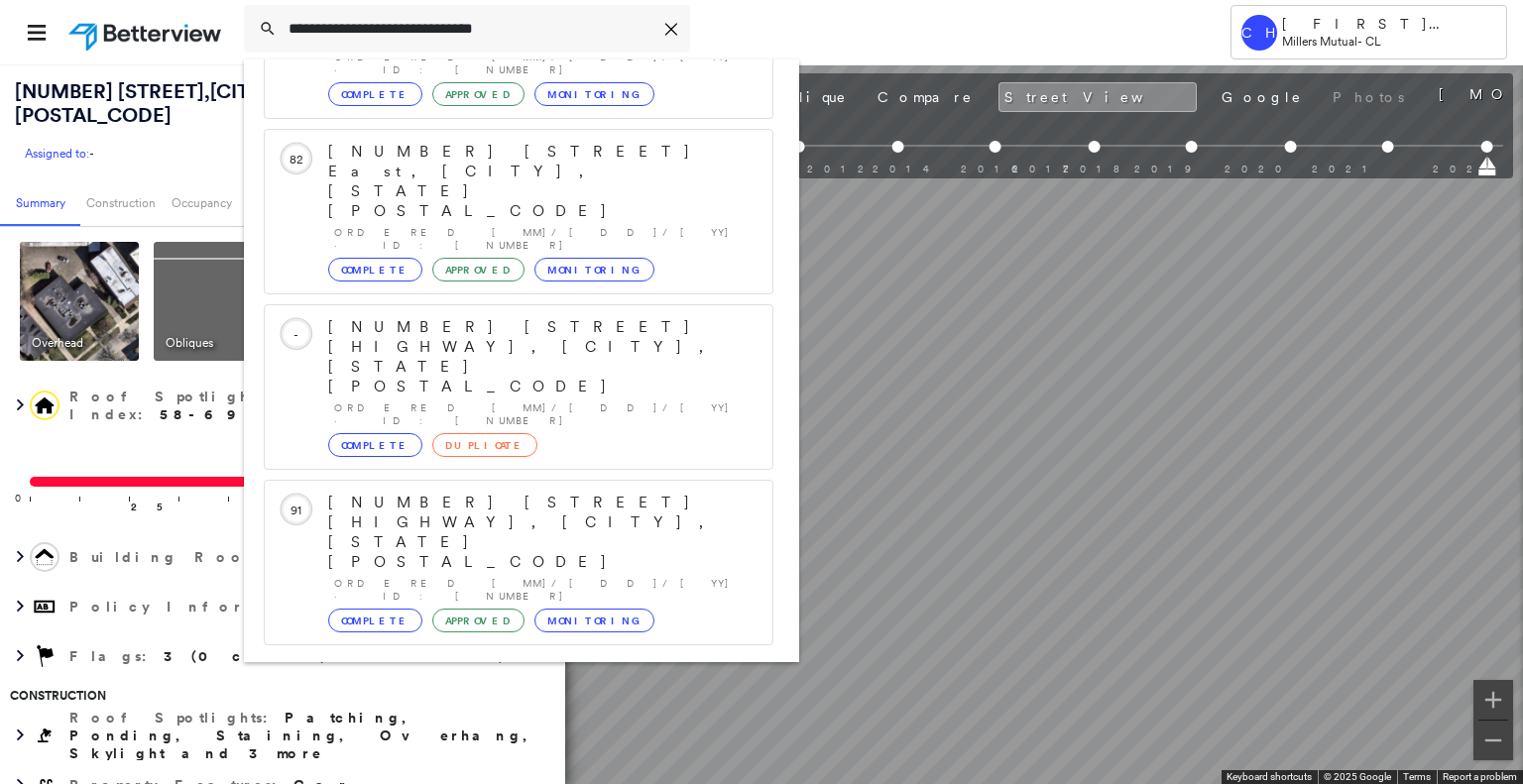 scroll, scrollTop: 385, scrollLeft: 0, axis: vertical 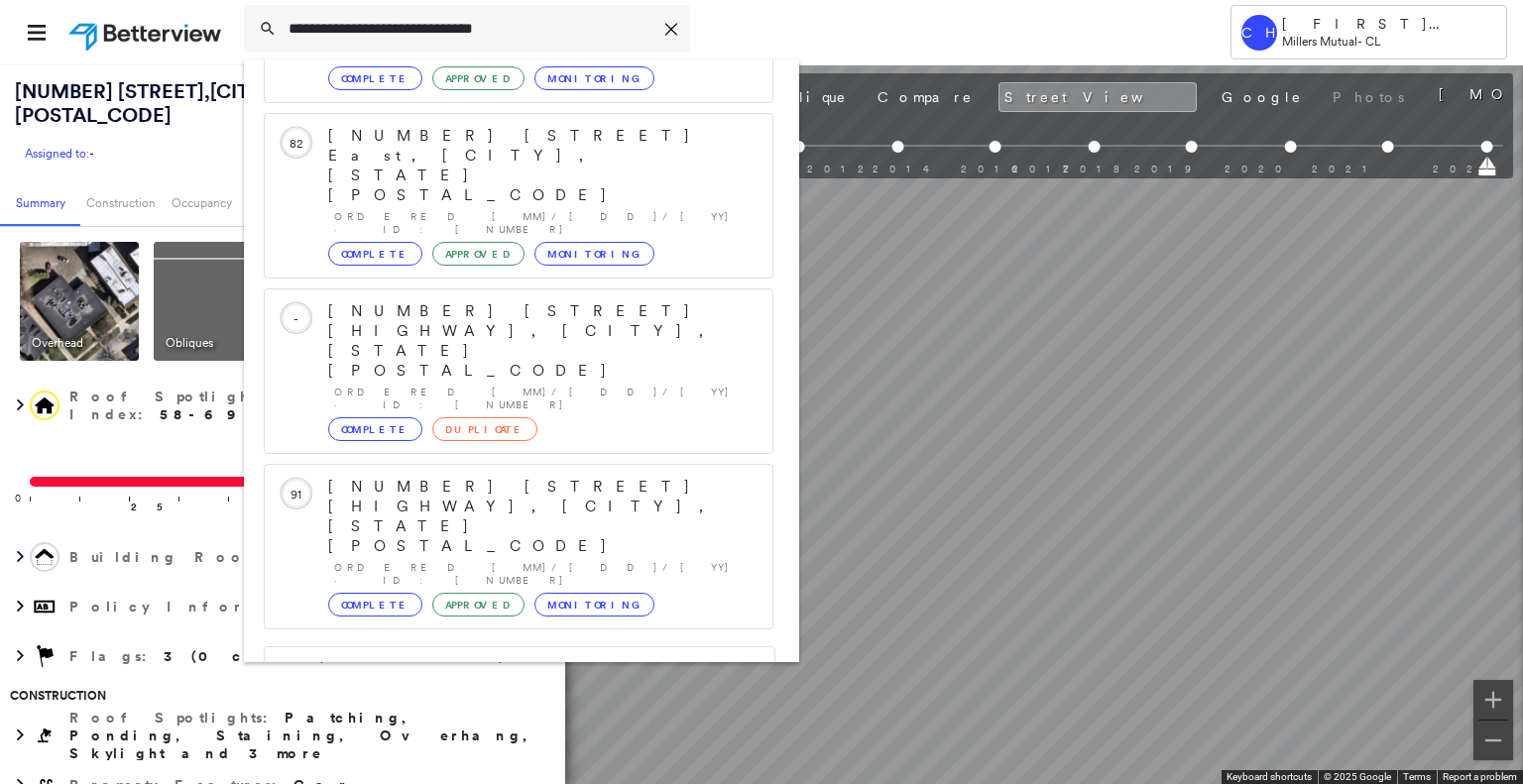 type on "**********" 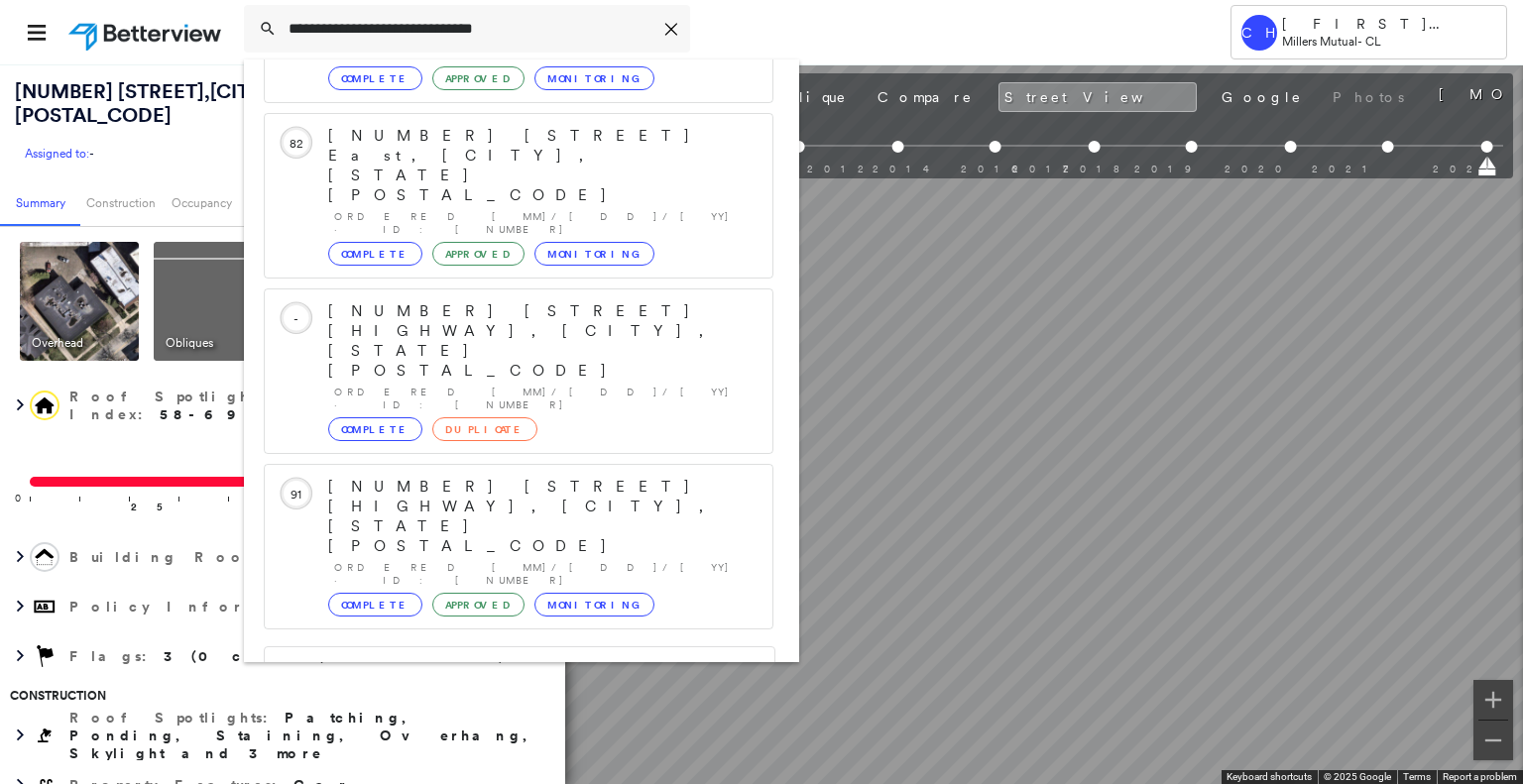 click on "[NUMBER] [STREET], [CITY], [STATE], [COUNTRY]" at bounding box center (497, 816) 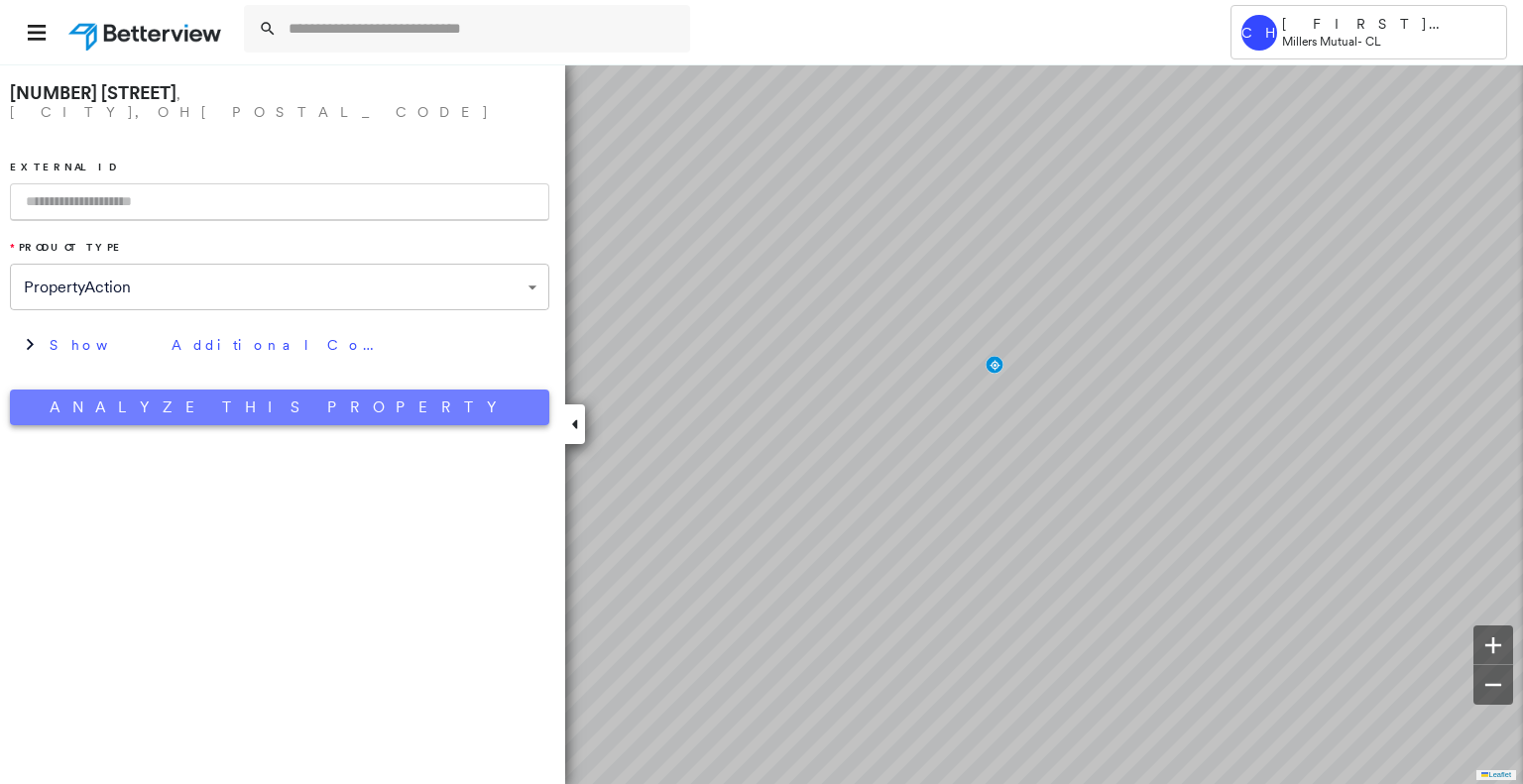 click on "Analyze This Property" at bounding box center (280, 407) 